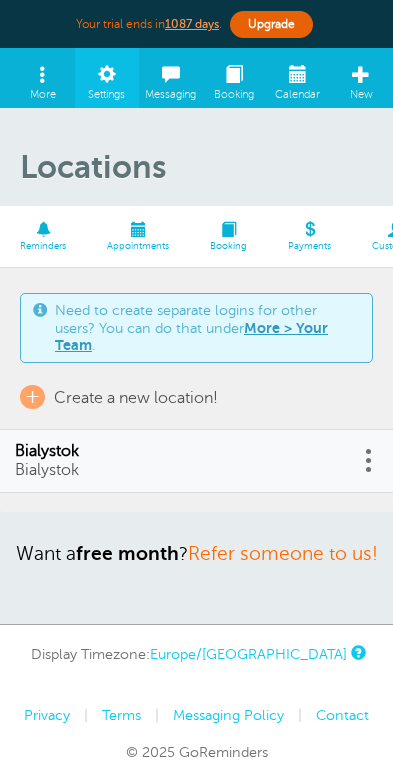 scroll, scrollTop: 0, scrollLeft: 0, axis: both 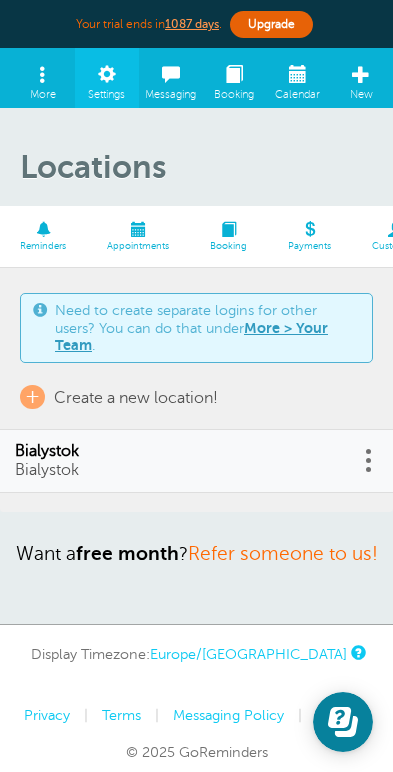 click on "Staff" at bounding box center [554, 236] 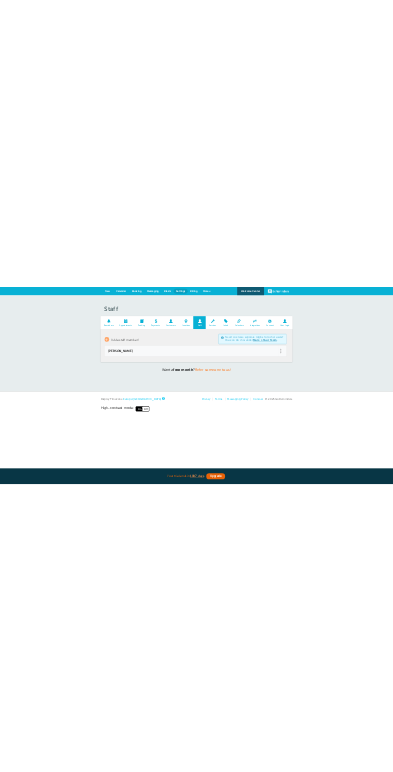 scroll, scrollTop: 0, scrollLeft: 0, axis: both 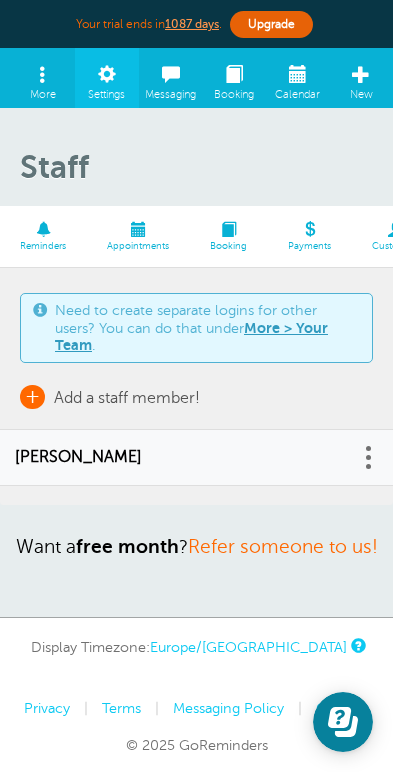 click on "+
Add a staff member!" at bounding box center [110, 397] 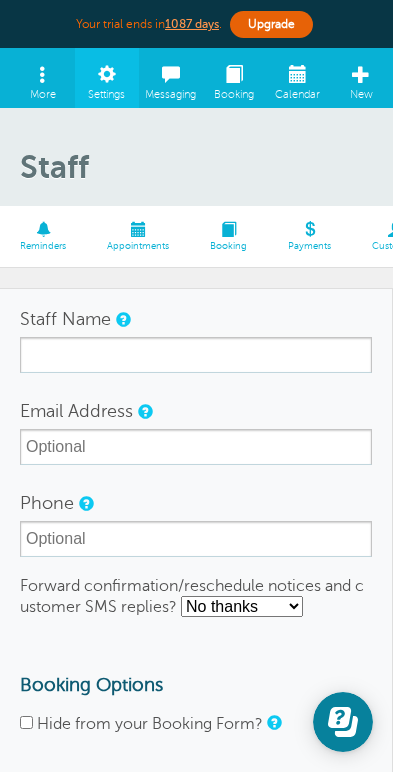 click on "Cancel" at bounding box center [293, 804] 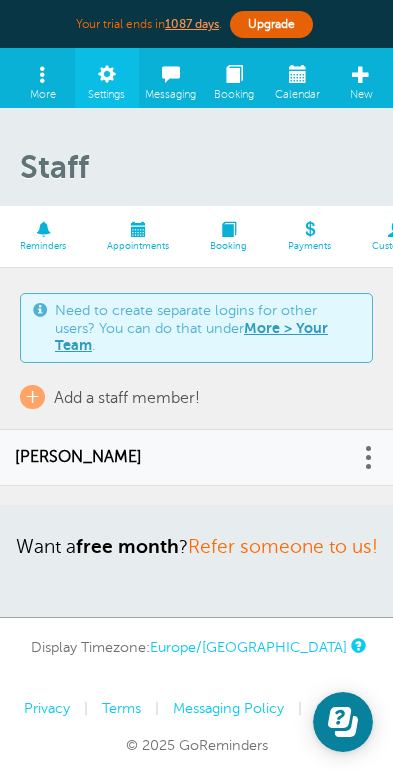 click at bounding box center [368, 457] 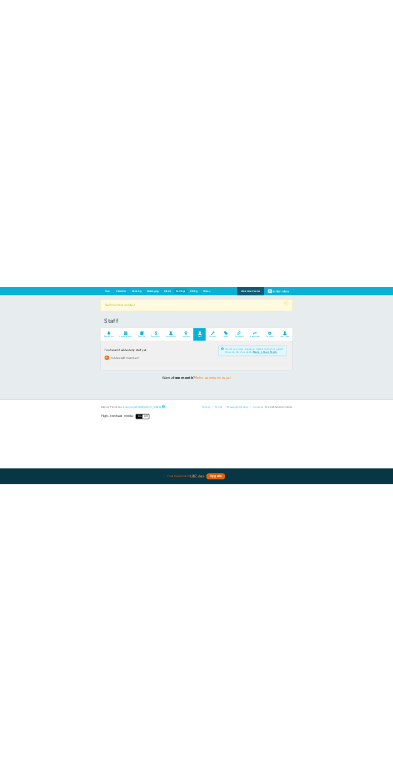 scroll, scrollTop: 0, scrollLeft: 0, axis: both 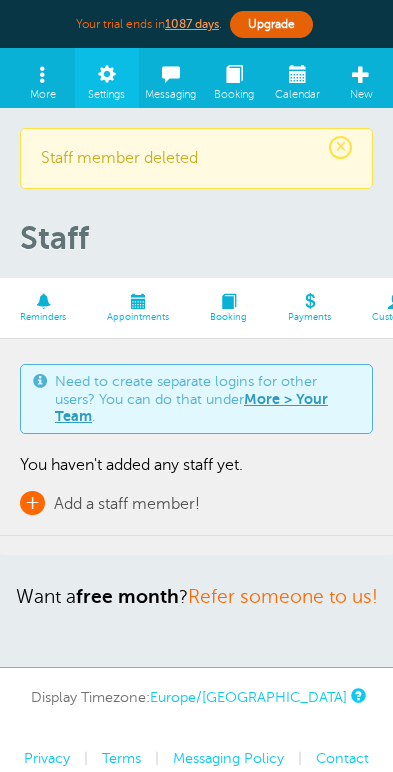 click on "Add a staff member!" at bounding box center (127, 504) 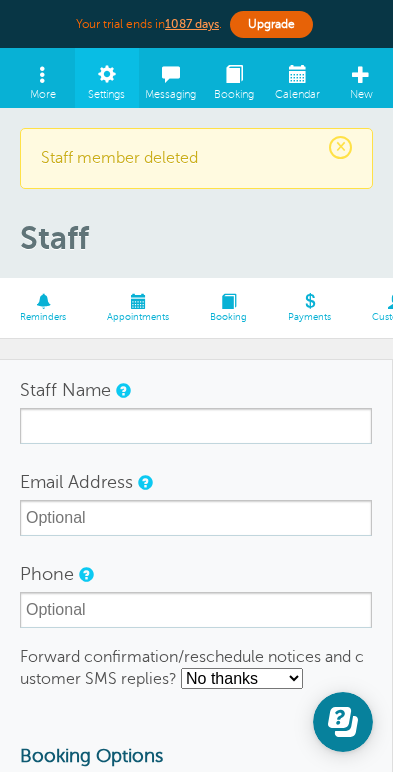 scroll, scrollTop: 0, scrollLeft: 0, axis: both 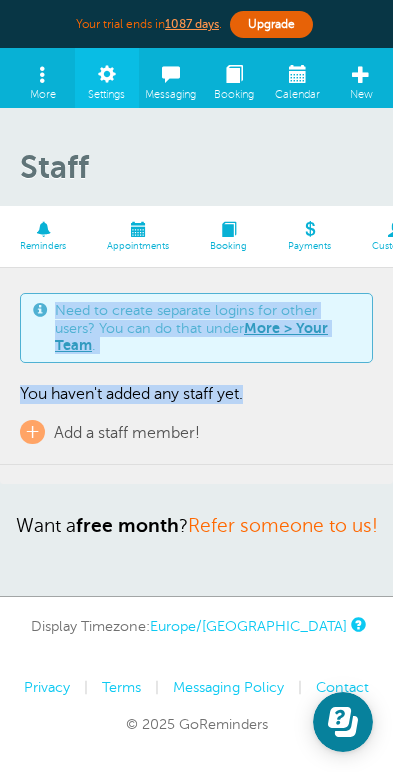 drag, startPoint x: 808, startPoint y: 264, endPoint x: 538, endPoint y: 253, distance: 270.22397 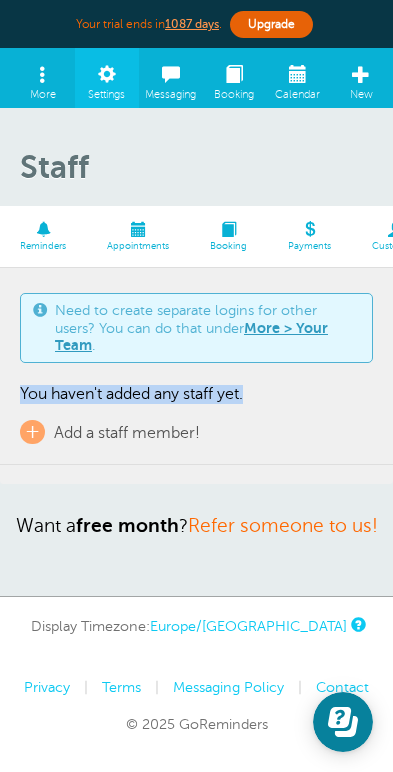drag, startPoint x: 546, startPoint y: 269, endPoint x: 778, endPoint y: 273, distance: 232.03448 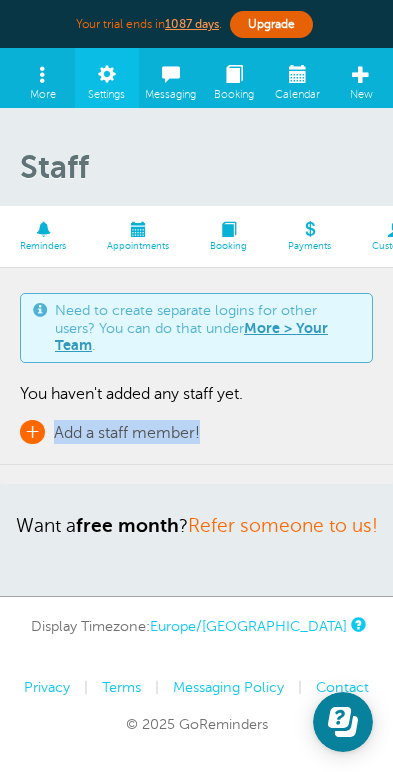 drag, startPoint x: 685, startPoint y: 304, endPoint x: 583, endPoint y: 316, distance: 102.70345 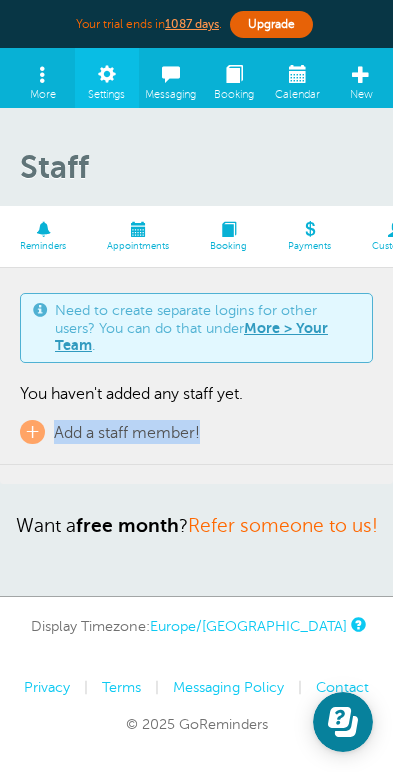 click on "Locations" at bounding box center (481, 247) 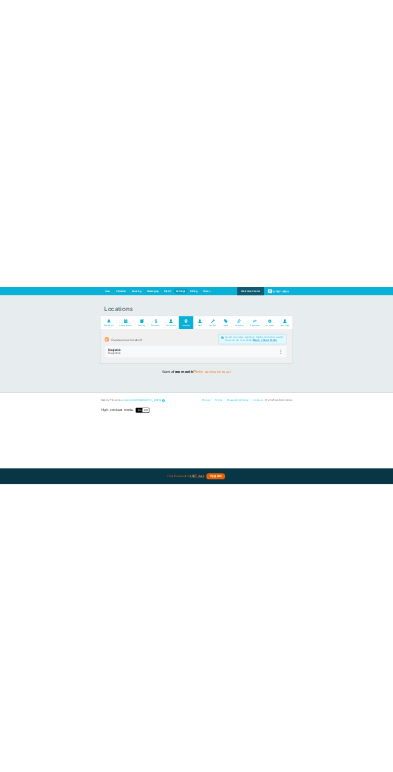 scroll, scrollTop: 0, scrollLeft: 0, axis: both 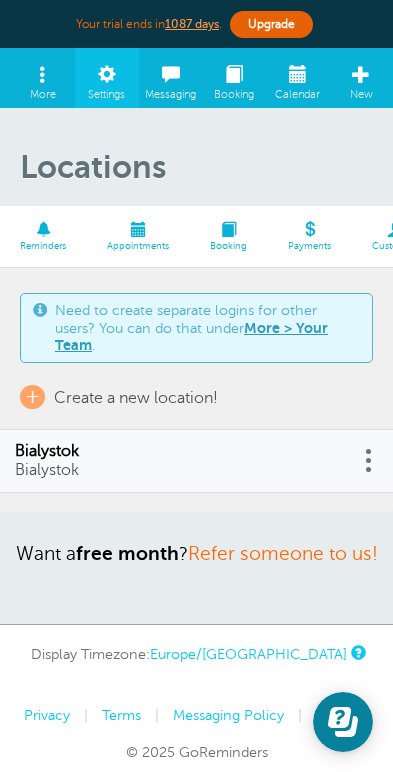 click at bounding box center (396, 229) 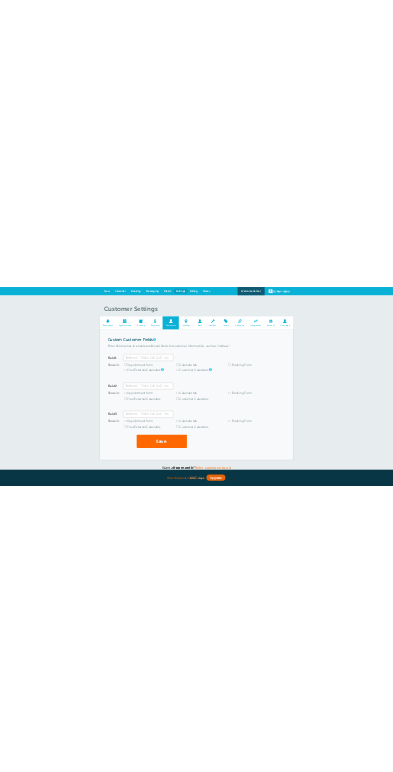 scroll, scrollTop: 0, scrollLeft: 0, axis: both 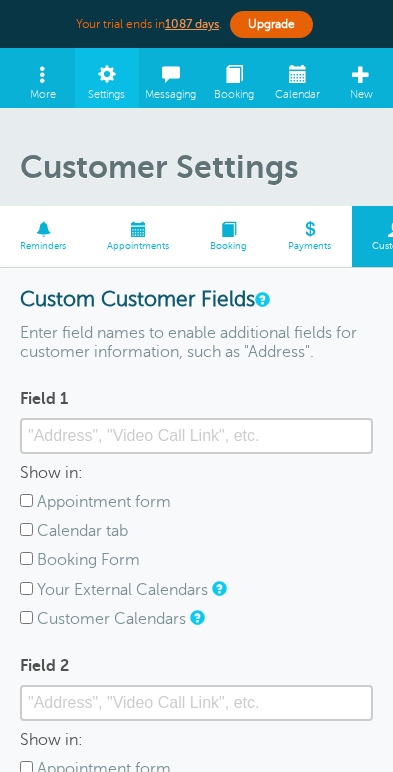 click on "Payments" at bounding box center (310, 236) 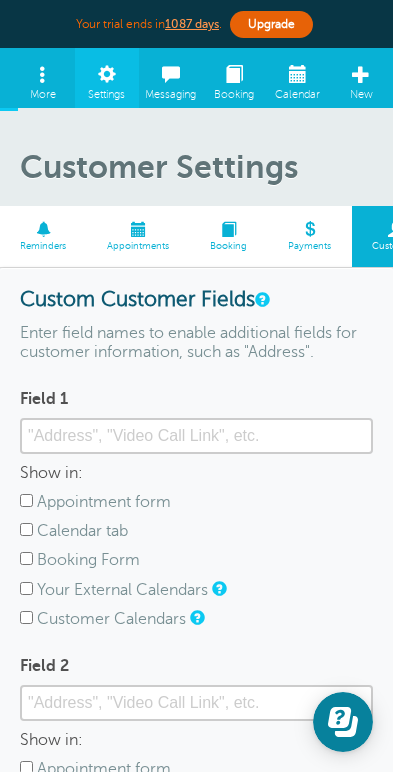 scroll, scrollTop: 0, scrollLeft: 0, axis: both 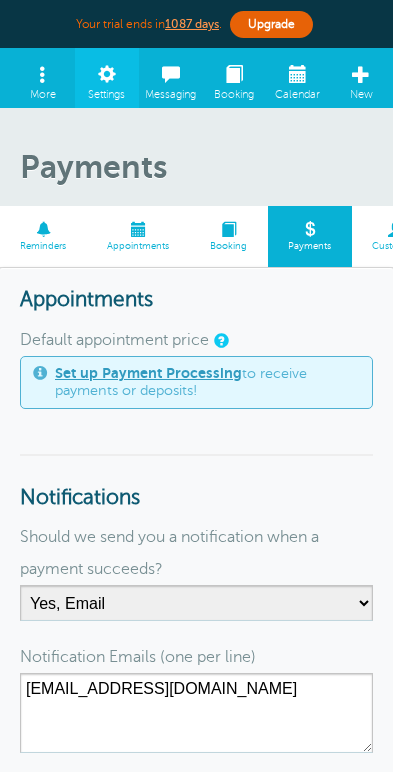 click at bounding box center [554, 229] 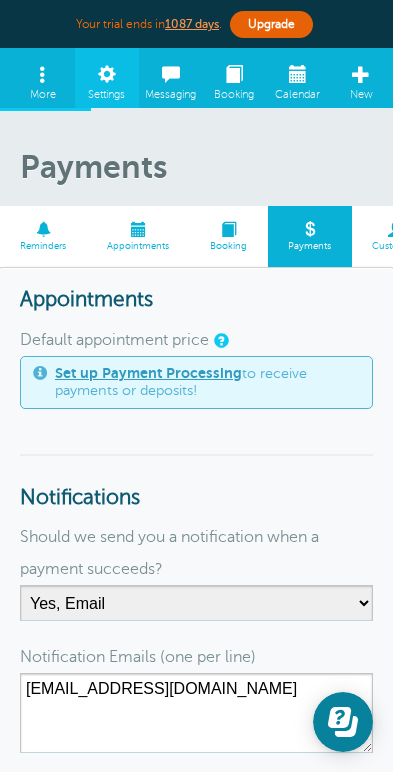 scroll, scrollTop: 0, scrollLeft: 0, axis: both 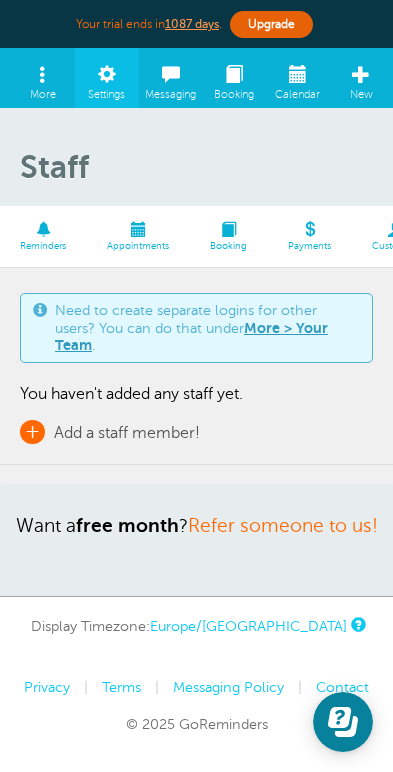 click on "Add a staff member!" at bounding box center [127, 433] 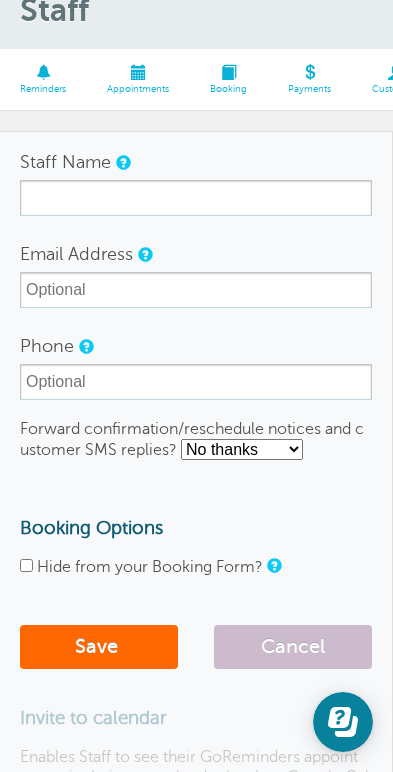 scroll, scrollTop: 47, scrollLeft: 0, axis: vertical 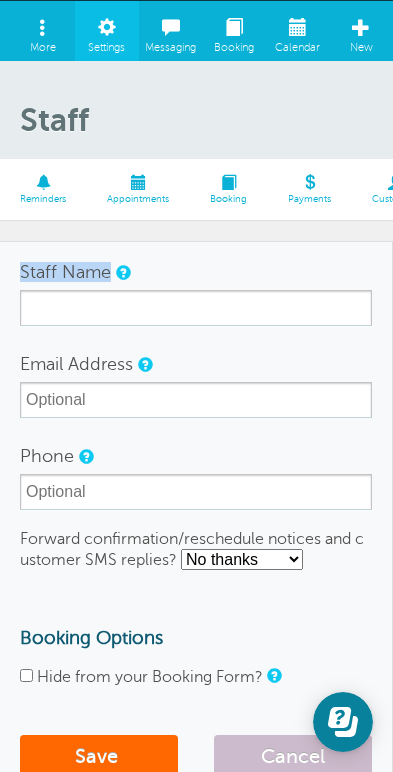 drag, startPoint x: 607, startPoint y: 224, endPoint x: 646, endPoint y: 222, distance: 39.051247 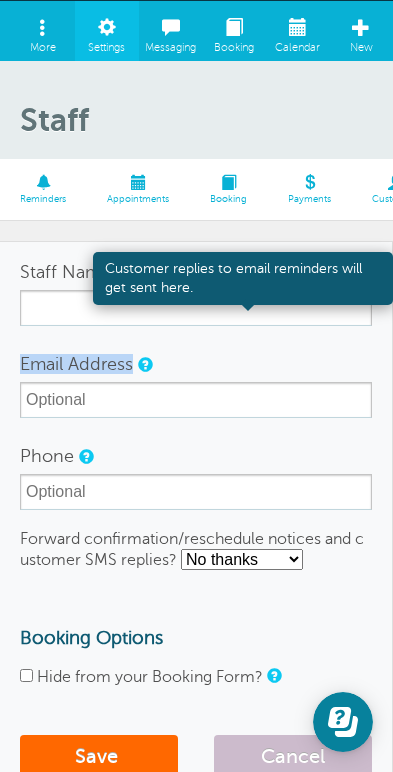 drag, startPoint x: 557, startPoint y: 308, endPoint x: 678, endPoint y: 313, distance: 121.103264 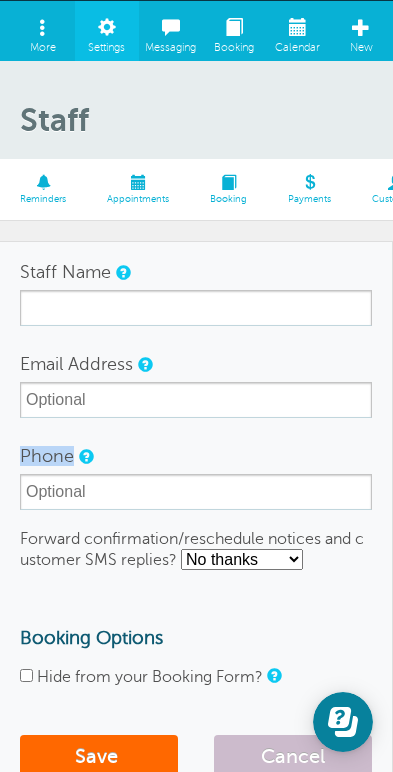 click on "Staff Name
Email Address
Phone
Forward confirmation/reschedule notices and customer SMS replies?
No thanks Yes, text me Yes, email me
Booking Options
Hide from your Booking Form?
Save
Cancel
Invite to calendar
Enables Staff to see their GoReminders appointments in their own calendar (such as Google Calendar)." at bounding box center [196, 618] 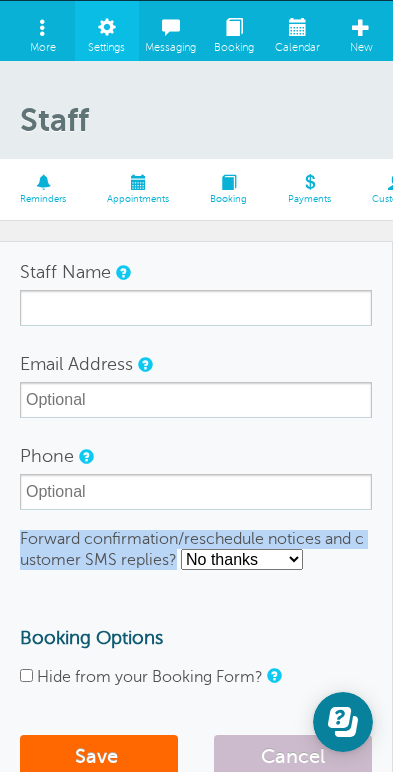 drag, startPoint x: 550, startPoint y: 488, endPoint x: 1061, endPoint y: 490, distance: 511.0039 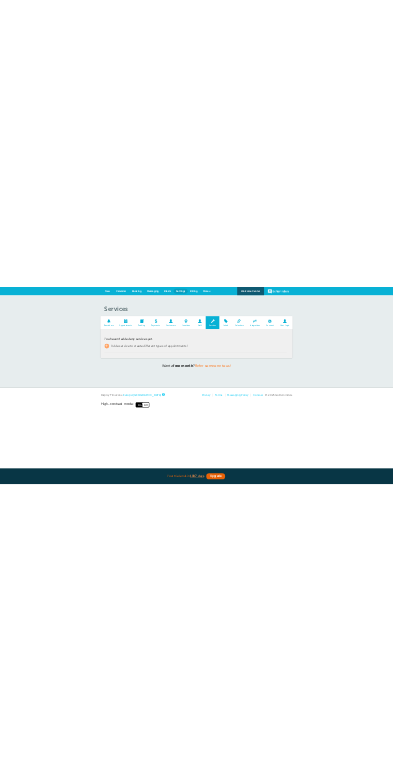 scroll, scrollTop: 0, scrollLeft: 0, axis: both 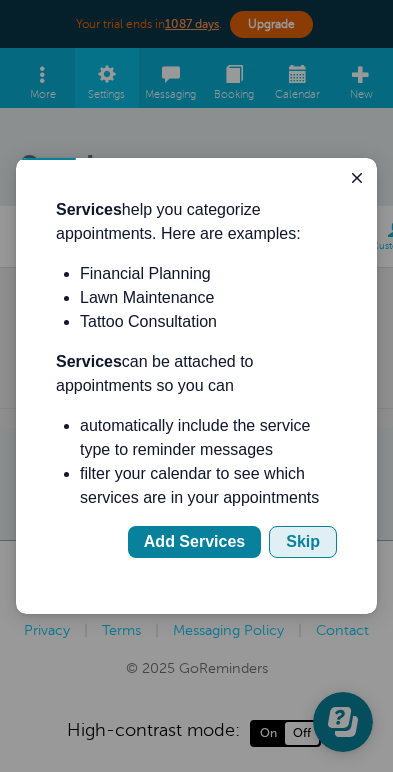 click on "Skip" at bounding box center (303, 542) 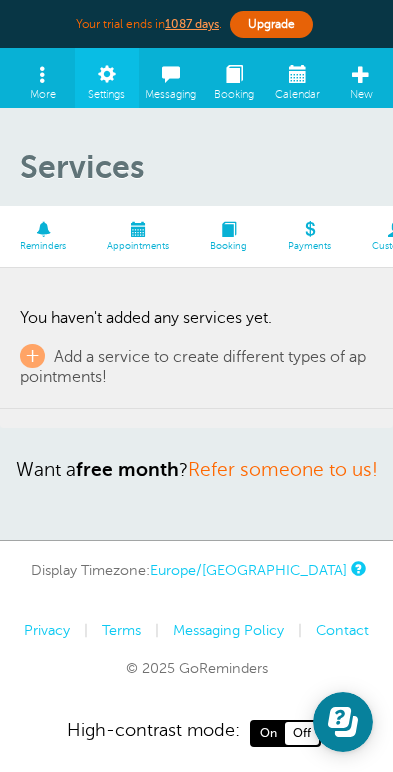 scroll, scrollTop: 0, scrollLeft: 0, axis: both 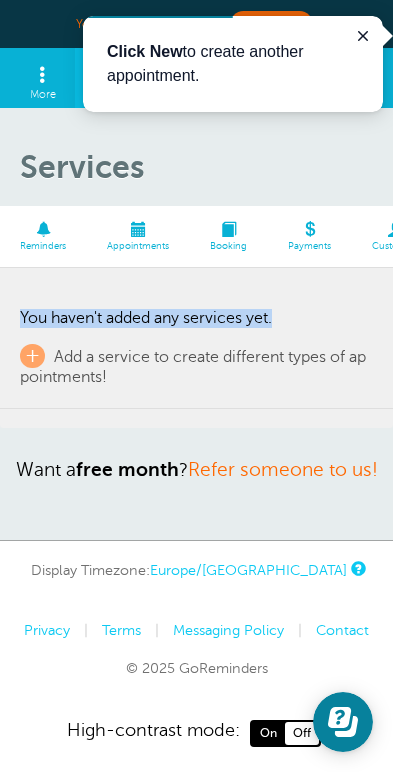 drag, startPoint x: 831, startPoint y: 276, endPoint x: 540, endPoint y: 260, distance: 291.43954 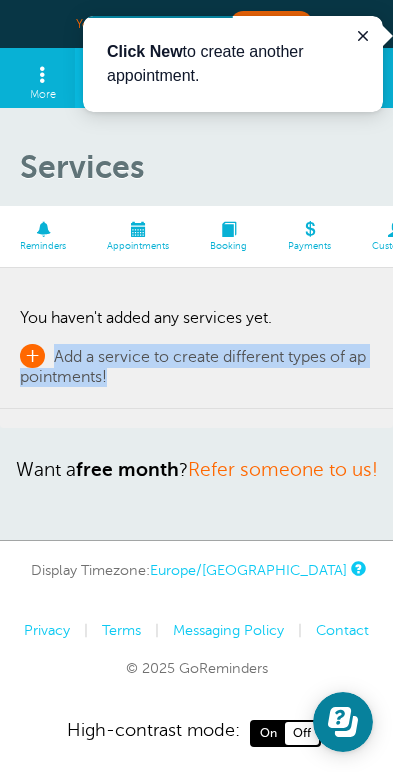 drag, startPoint x: 1048, startPoint y: 316, endPoint x: 580, endPoint y: 317, distance: 468.00107 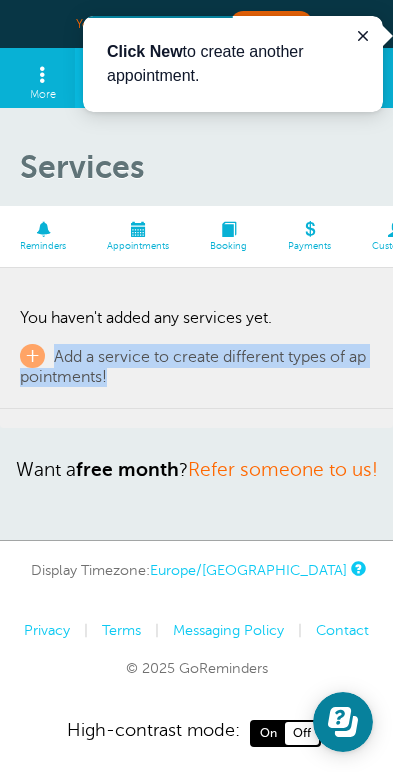 copy on "Add a service to create different types of appointments!" 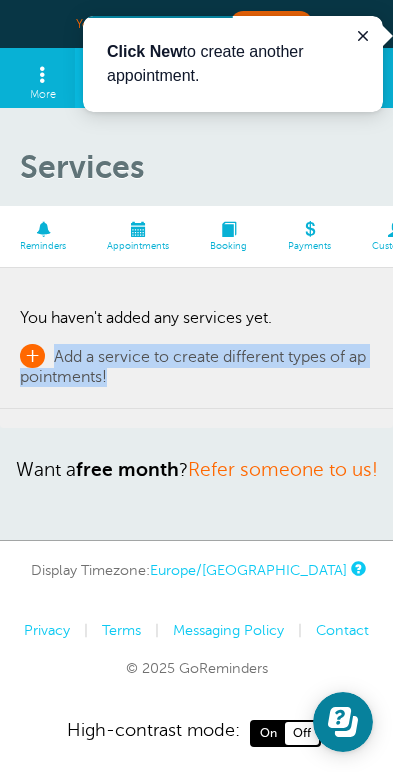 click on "Add a service to create different types of appointments!" at bounding box center (193, 367) 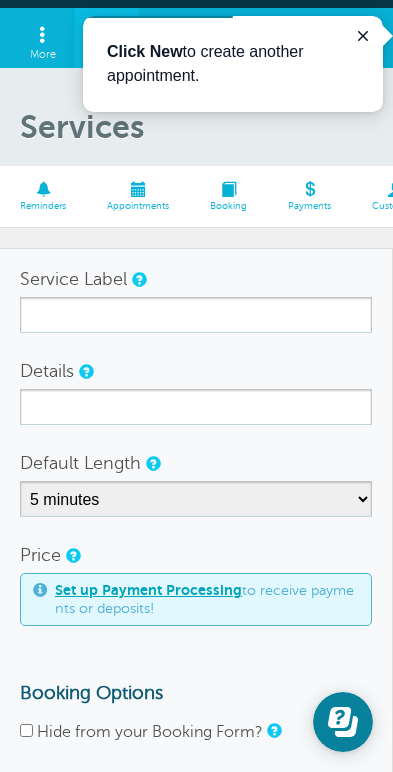 scroll, scrollTop: 22, scrollLeft: 0, axis: vertical 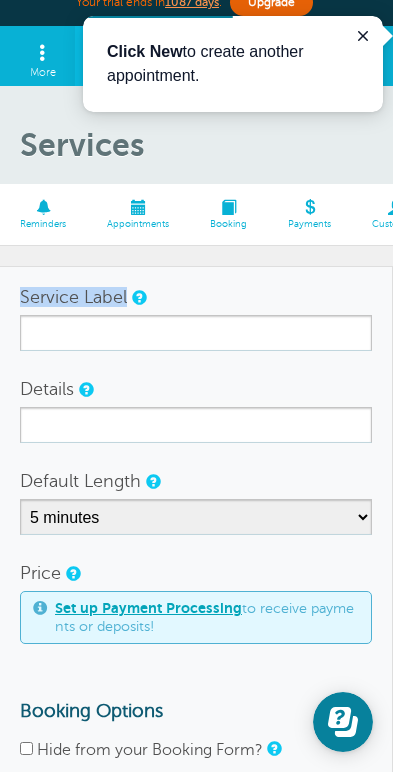 drag, startPoint x: 557, startPoint y: 248, endPoint x: 660, endPoint y: 260, distance: 103.69667 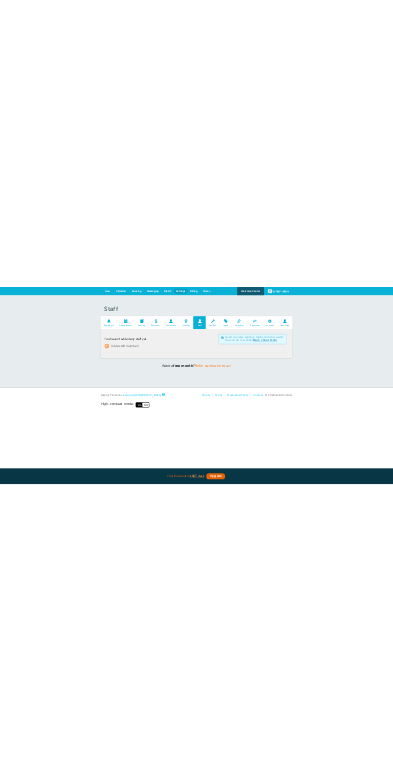 scroll, scrollTop: 0, scrollLeft: 0, axis: both 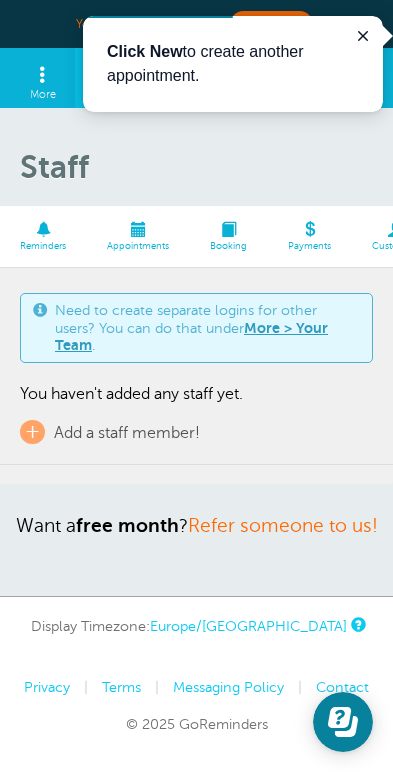 click on "Services" at bounding box center [624, 247] 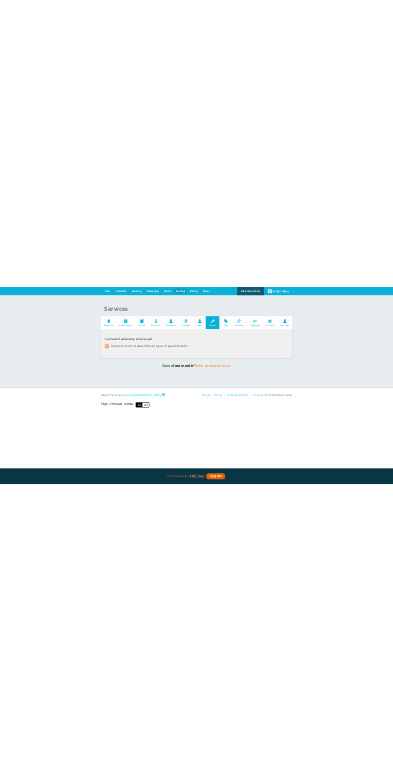 scroll, scrollTop: 0, scrollLeft: 0, axis: both 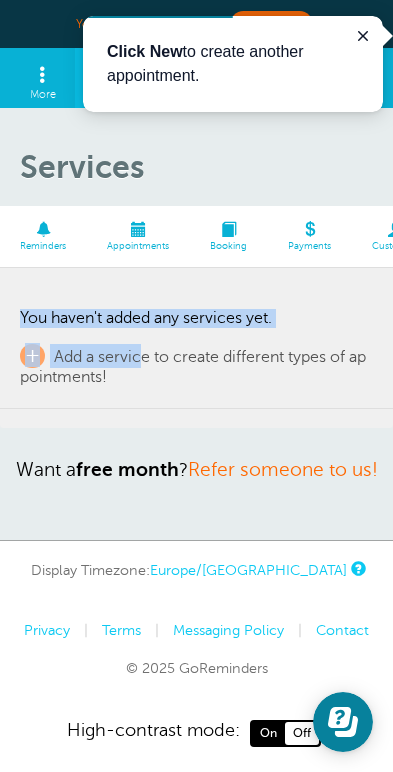 drag, startPoint x: 513, startPoint y: 318, endPoint x: 600, endPoint y: 320, distance: 87.02299 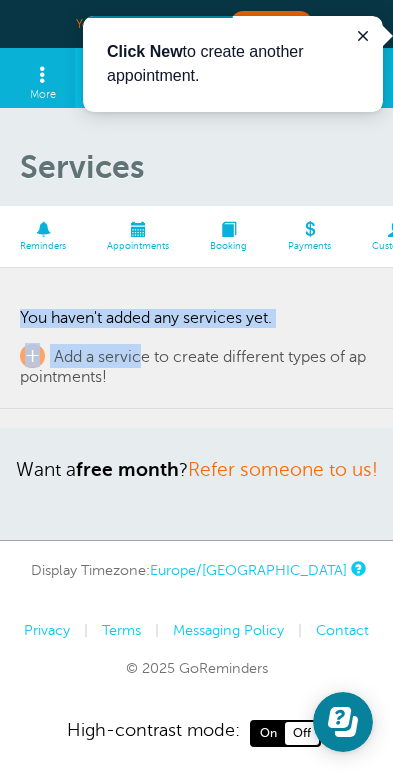 click on "Reminders
Appointments
Booking
Payments
Customers
Locations
Staff
Services
Labels
Calendars
Integrations
Account
User Login" at bounding box center [196, 316] 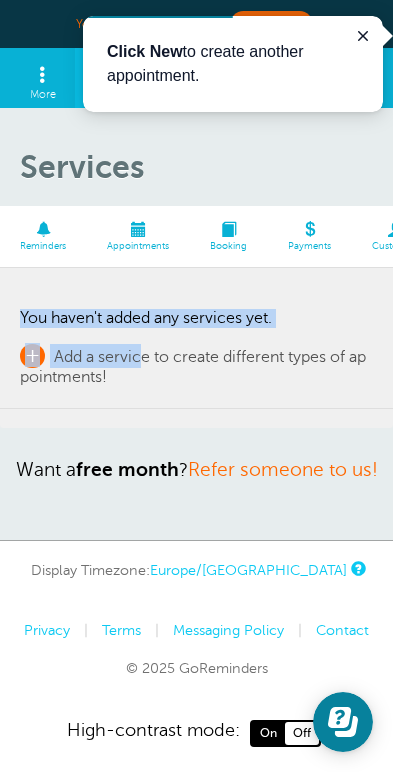 drag, startPoint x: 536, startPoint y: 307, endPoint x: 668, endPoint y: 310, distance: 132.03409 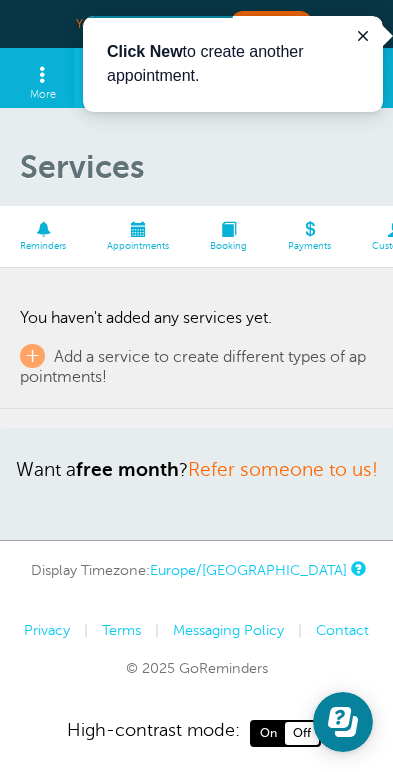 click on "+
Add a service to create different types of appointments!" at bounding box center [196, 365] 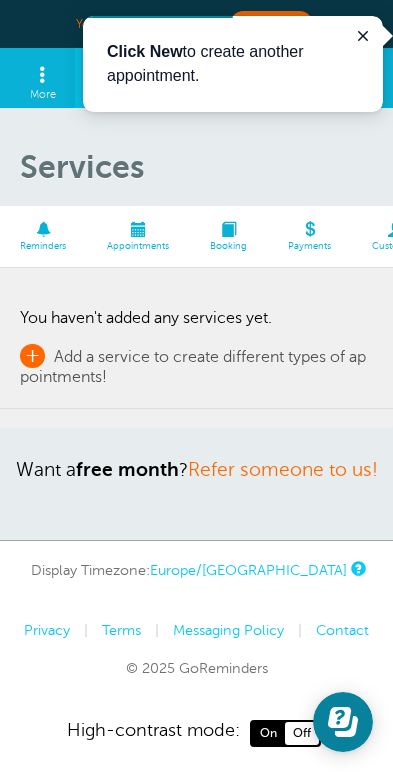 click on "Add a service to create different types of appointments!" at bounding box center (193, 367) 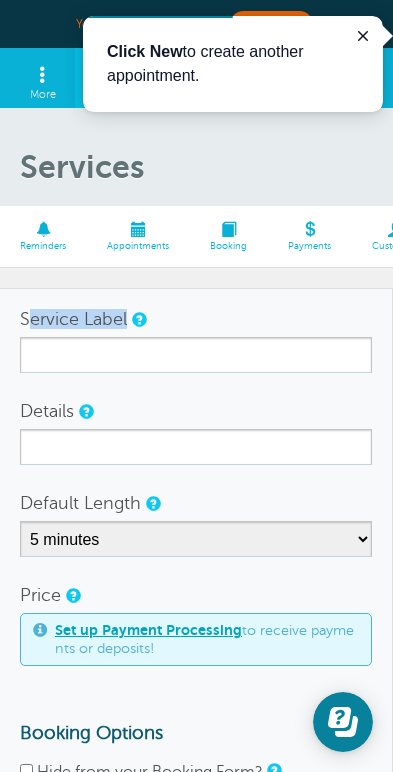 drag, startPoint x: 564, startPoint y: 272, endPoint x: 636, endPoint y: 267, distance: 72.1734 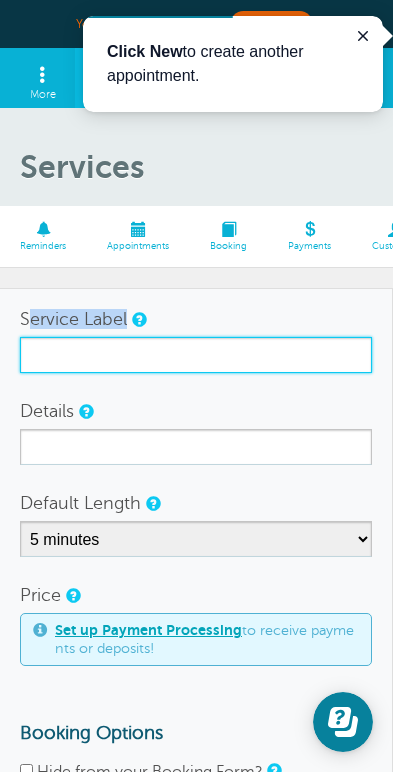 click on "Service Label" at bounding box center [196, 355] 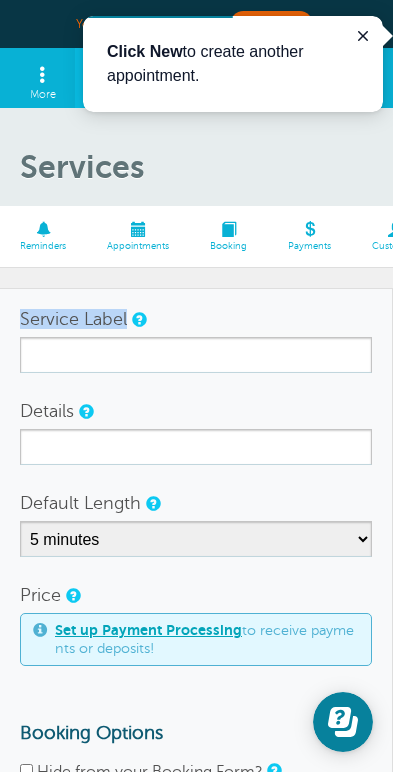 drag, startPoint x: 556, startPoint y: 270, endPoint x: 666, endPoint y: 268, distance: 110.01818 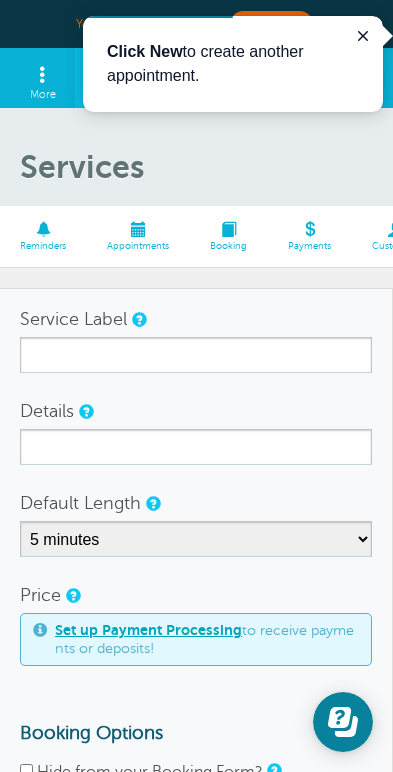 click on "Details" at bounding box center [196, 411] 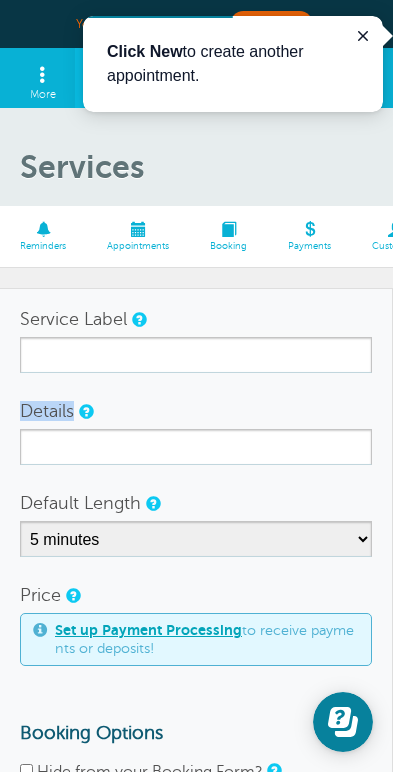 click on "Details" at bounding box center [196, 411] 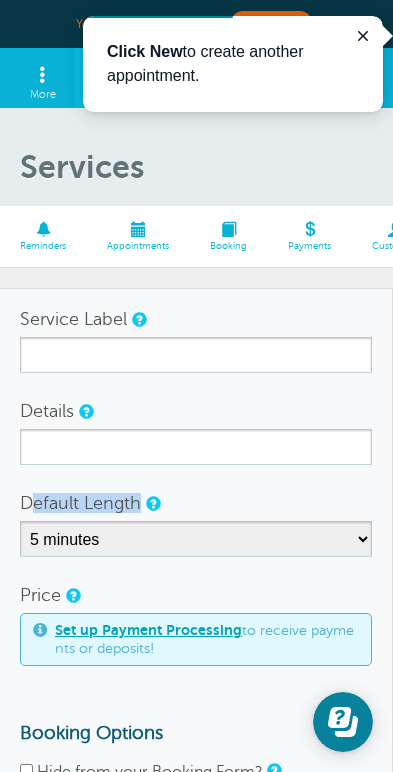 drag, startPoint x: 605, startPoint y: 447, endPoint x: 682, endPoint y: 455, distance: 77.41447 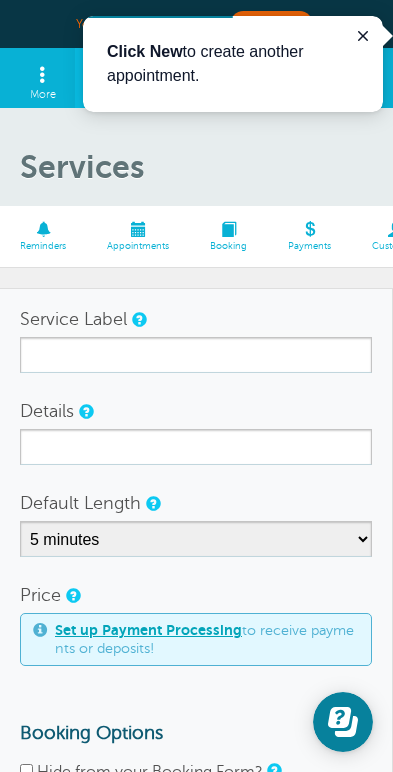 click on "Service Label
Details
Default Length
5 minutes 10 minutes 15 minutes 20 minutes 25 minutes 30 minutes 35 minutes 40 minutes 45 minutes 50 minutes 55 minutes 1 hour 1 hour 15 minutes 1 hour 30 minutes 1 hour 45 minutes 2 hours 2 hours 15 minutes 2 hours 30 minutes 2 hours 45 minutes 3 hours 3 hours 30 minutes 4 hours 4 hours 30 minutes 5 hours 5 hours 30 minutes 6 hours 6 hours 30 minutes 7 hours 7 hours 30 minutes 8 hours 9 hours 10 hours 11 hours 12 hours 13 hours 14 hours 15 hours 16 hours
Price
Set up Payment Processing  to receive payments or deposits!" at bounding box center (196, 590) 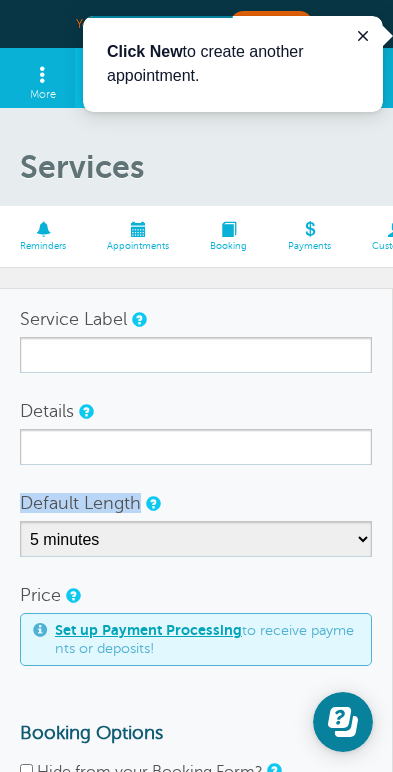 drag, startPoint x: 668, startPoint y: 450, endPoint x: 574, endPoint y: 454, distance: 94.08507 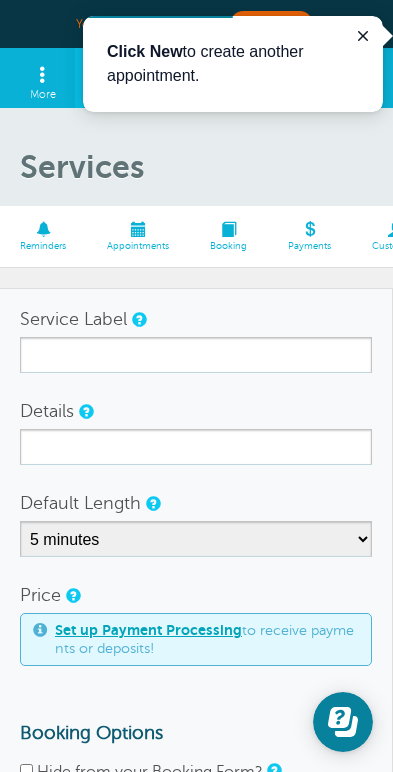 click on "Set up Payment Processing  to receive payments or deposits!" at bounding box center [196, 639] 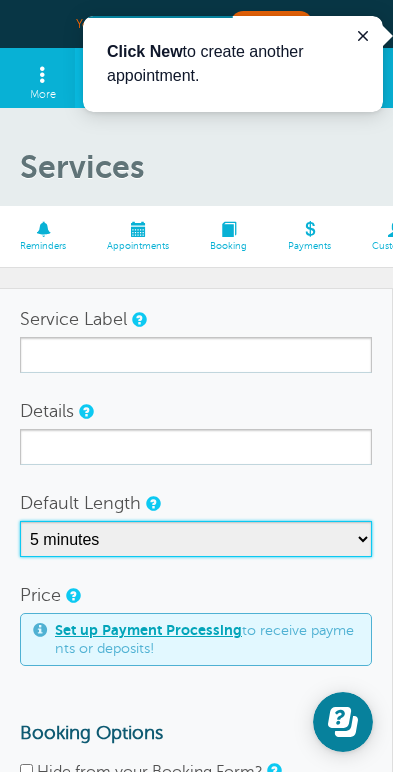 click on "5 minutes 10 minutes 15 minutes 20 minutes 25 minutes 30 minutes 35 minutes 40 minutes 45 minutes 50 minutes 55 minutes 1 hour 1 hour 15 minutes 1 hour 30 minutes 1 hour 45 minutes 2 hours 2 hours 15 minutes 2 hours 30 minutes 2 hours 45 minutes 3 hours 3 hours 30 minutes 4 hours 4 hours 30 minutes 5 hours 5 hours 30 minutes 6 hours 6 hours 30 minutes 7 hours 7 hours 30 minutes 8 hours 9 hours 10 hours 11 hours 12 hours 13 hours 14 hours 15 hours 16 hours" at bounding box center [196, 539] 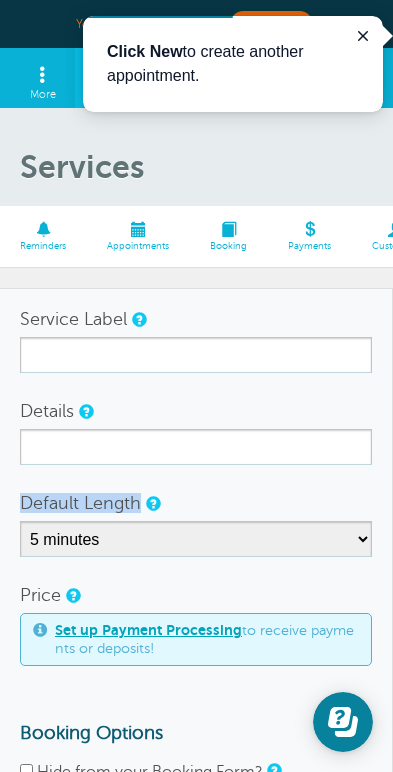 drag, startPoint x: 611, startPoint y: 455, endPoint x: 558, endPoint y: 453, distance: 53.037724 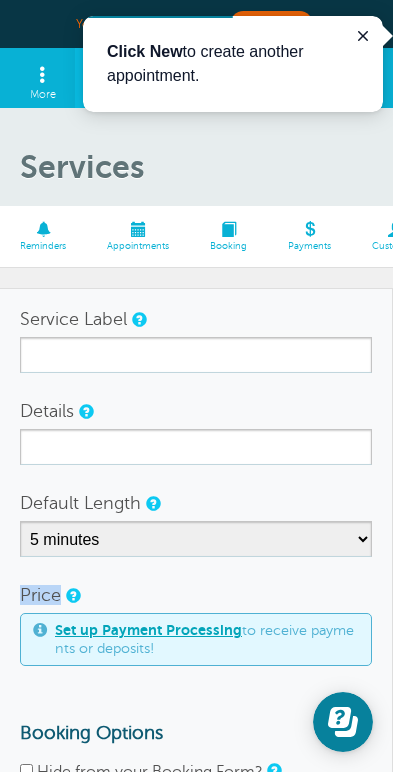 drag, startPoint x: 586, startPoint y: 540, endPoint x: 561, endPoint y: 539, distance: 25.019993 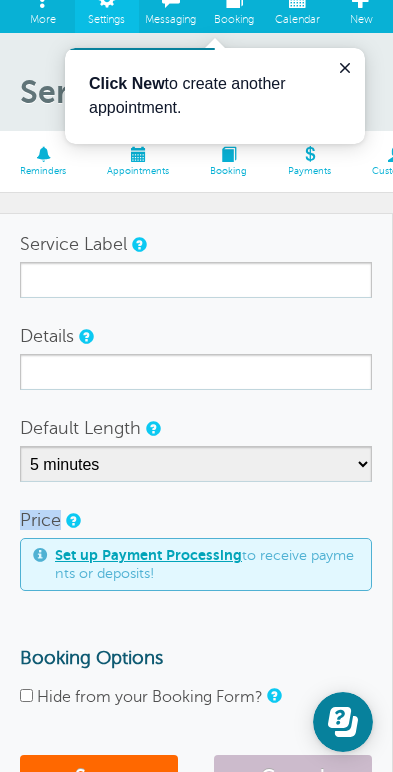 scroll, scrollTop: 89, scrollLeft: 0, axis: vertical 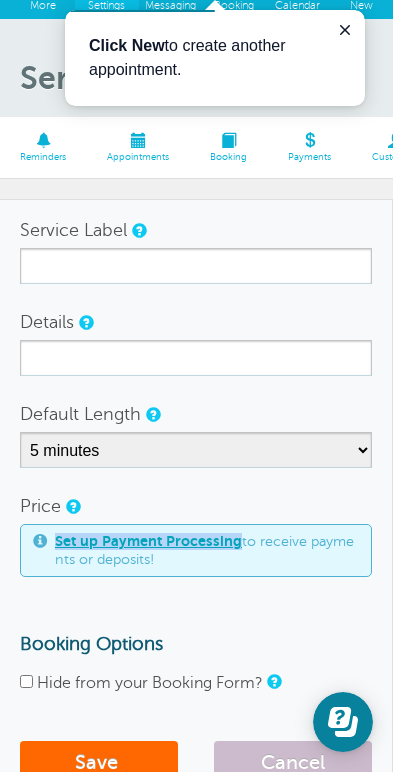 drag, startPoint x: 249, startPoint y: 490, endPoint x: 437, endPoint y: 489, distance: 188.00266 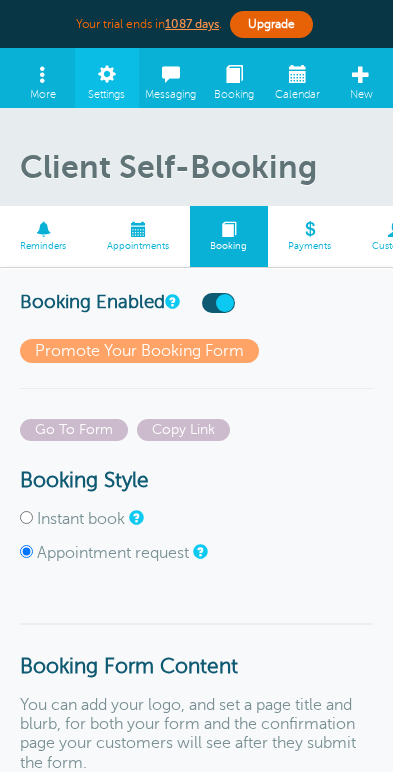 select on "5 days" 